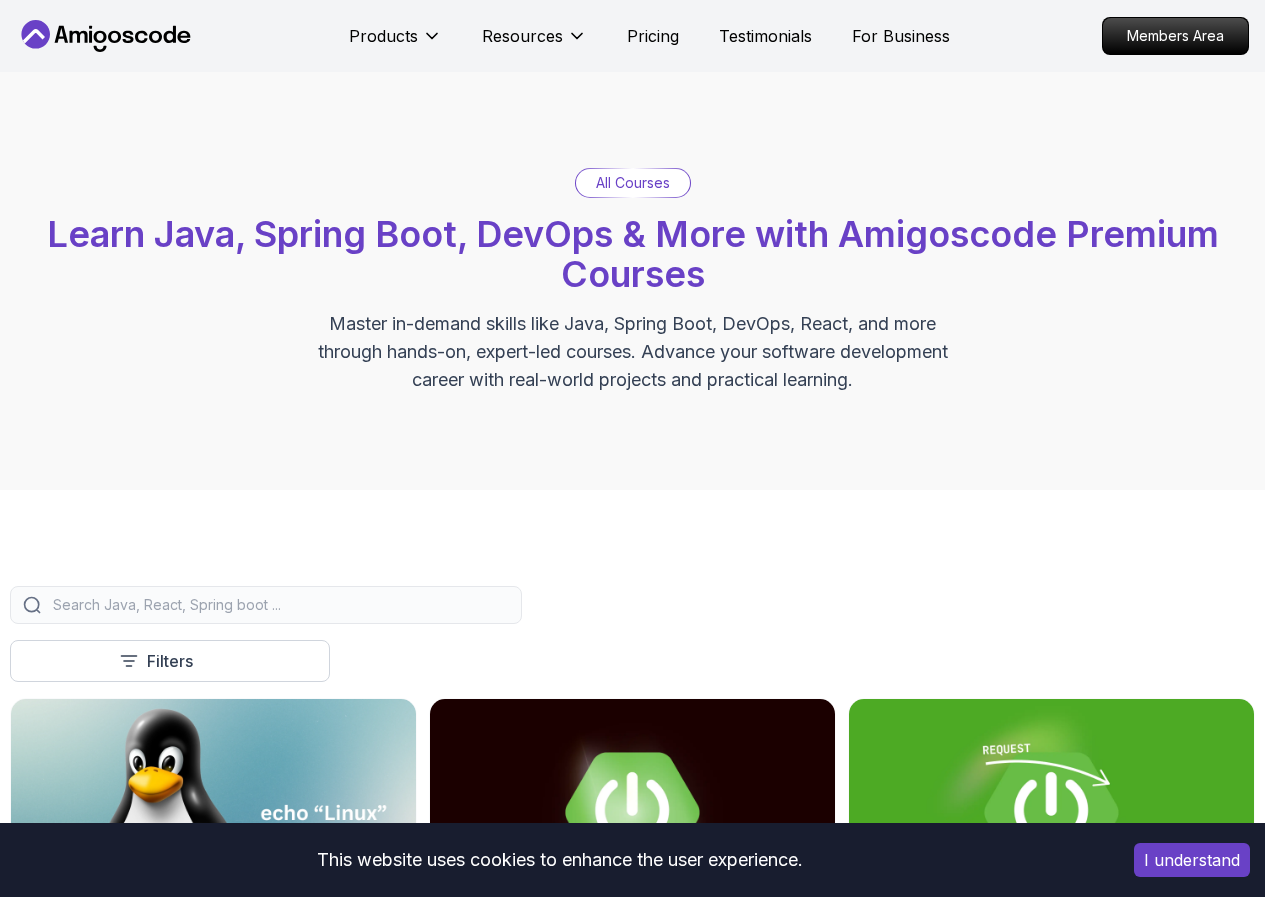 scroll, scrollTop: 0, scrollLeft: 0, axis: both 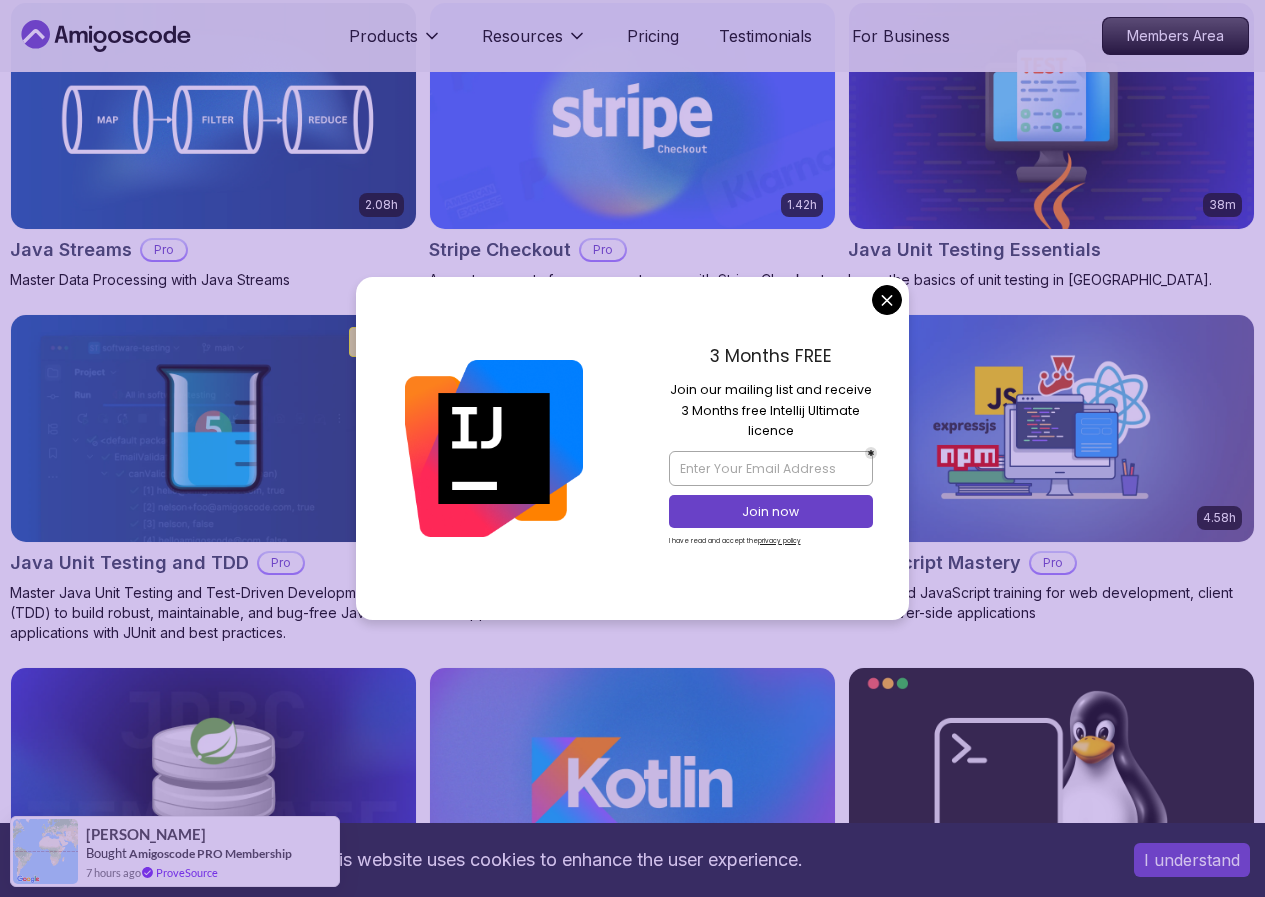 click on "This website uses cookies to enhance the user experience. I understand Products Resources Pricing Testimonials For Business Members Area Products Resources Pricing Testimonials For Business Members Area All Courses Learn Java, Spring Boot, DevOps & More with Amigoscode Premium Courses Master in-demand skills like Java, Spring Boot, DevOps, React, and more through hands-on, expert-led courses. Advance your software development career with real-world projects and practical learning. Filters Filters Type Course Build Price Pro Free Instructors [PERSON_NAME] [PERSON_NAME] Duration 0-1 Hour 1-3 Hours +3 Hours Track Front End Back End Dev Ops Full Stack Level Junior Mid-level Senior 6.00h Linux Fundamentals Pro Learn the fundamentals of Linux and how to use the command line 5.18h Advanced Spring Boot Pro Dive deep into Spring Boot with our advanced course, designed to take your skills from intermediate to expert level. 3.30h Building APIs with Spring Boot Pro 1.67h NEW Spring Boot for Beginners 6.65h NEW Pro 2.41h Pro" at bounding box center (632, 314) 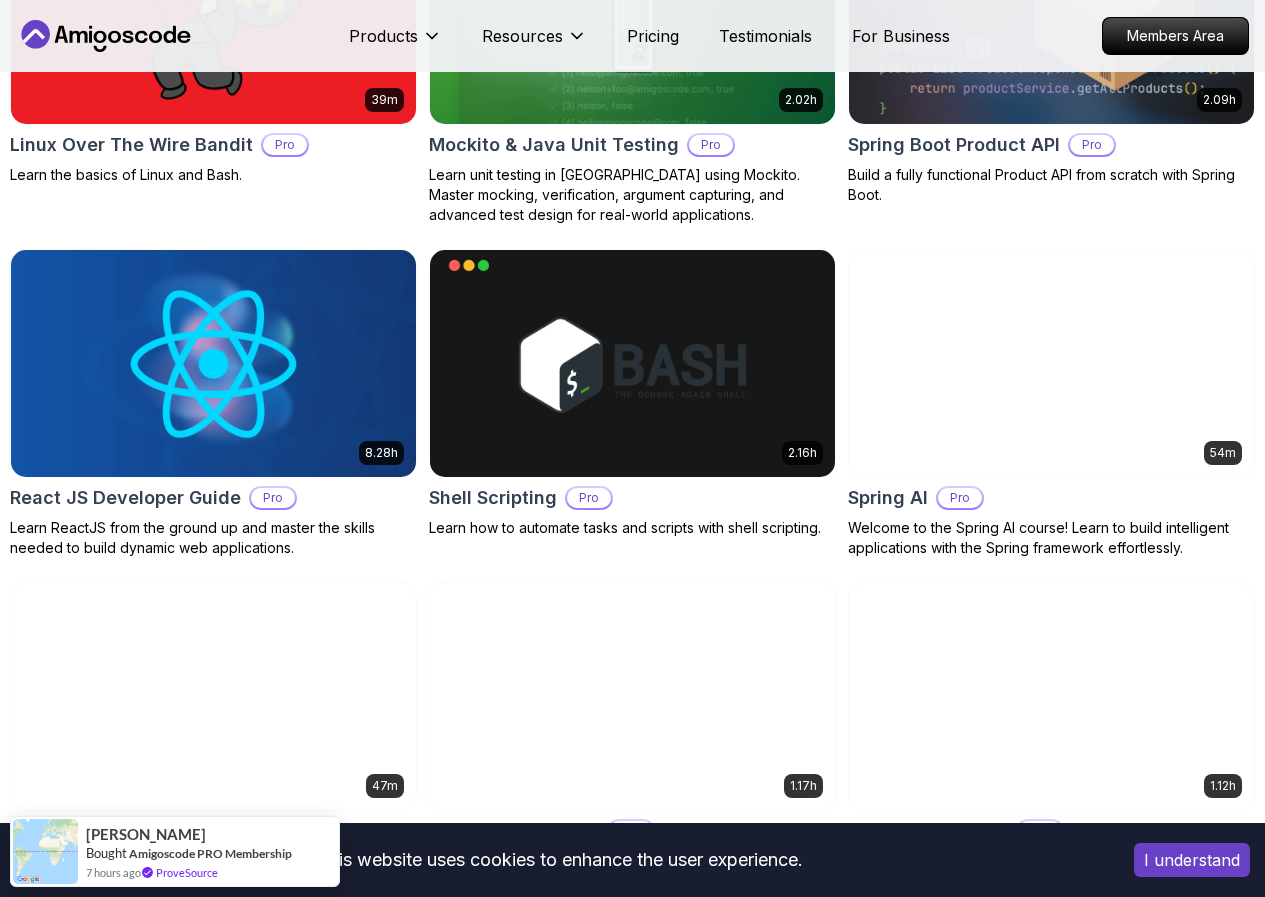 scroll, scrollTop: 4500, scrollLeft: 0, axis: vertical 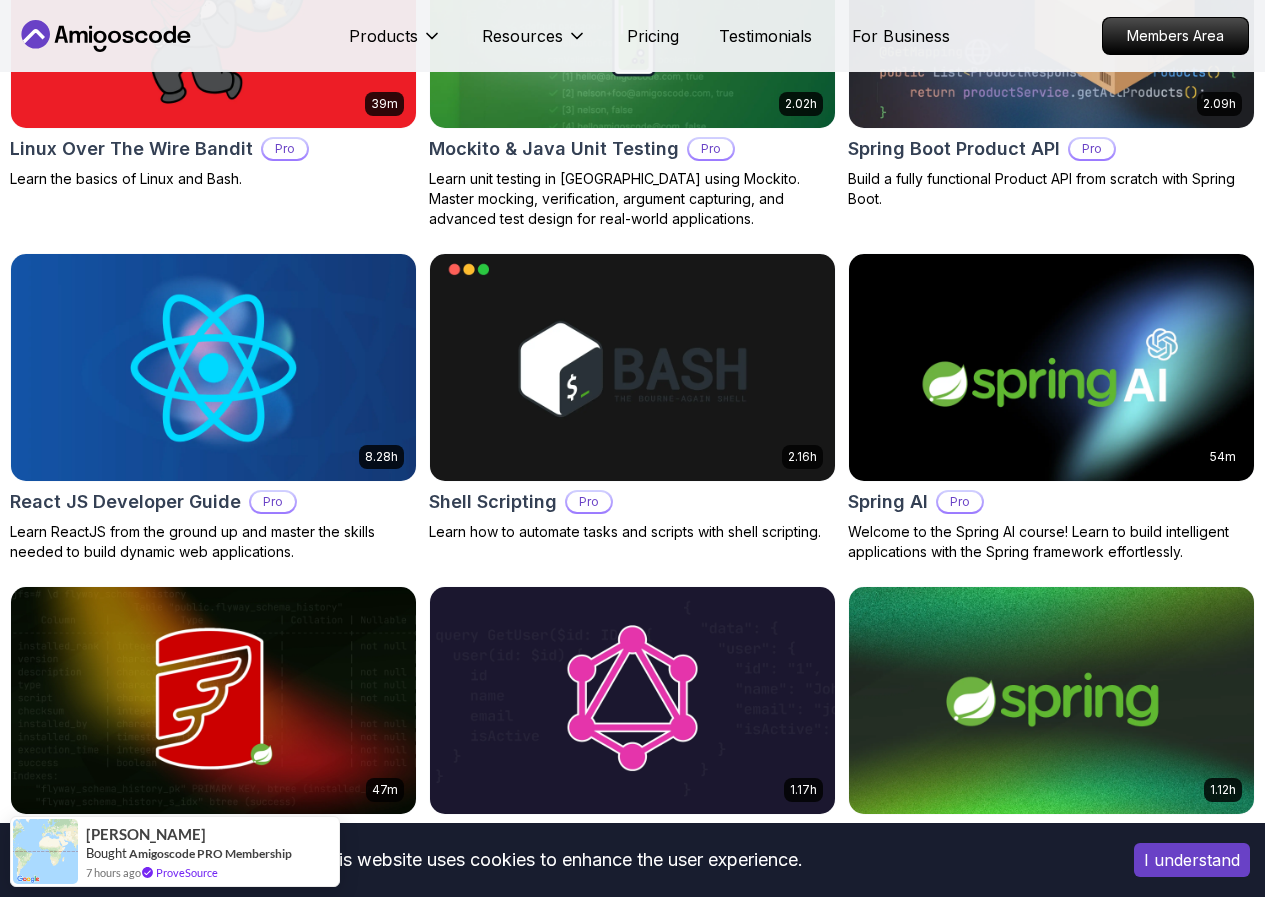 click at bounding box center [213, 1053] 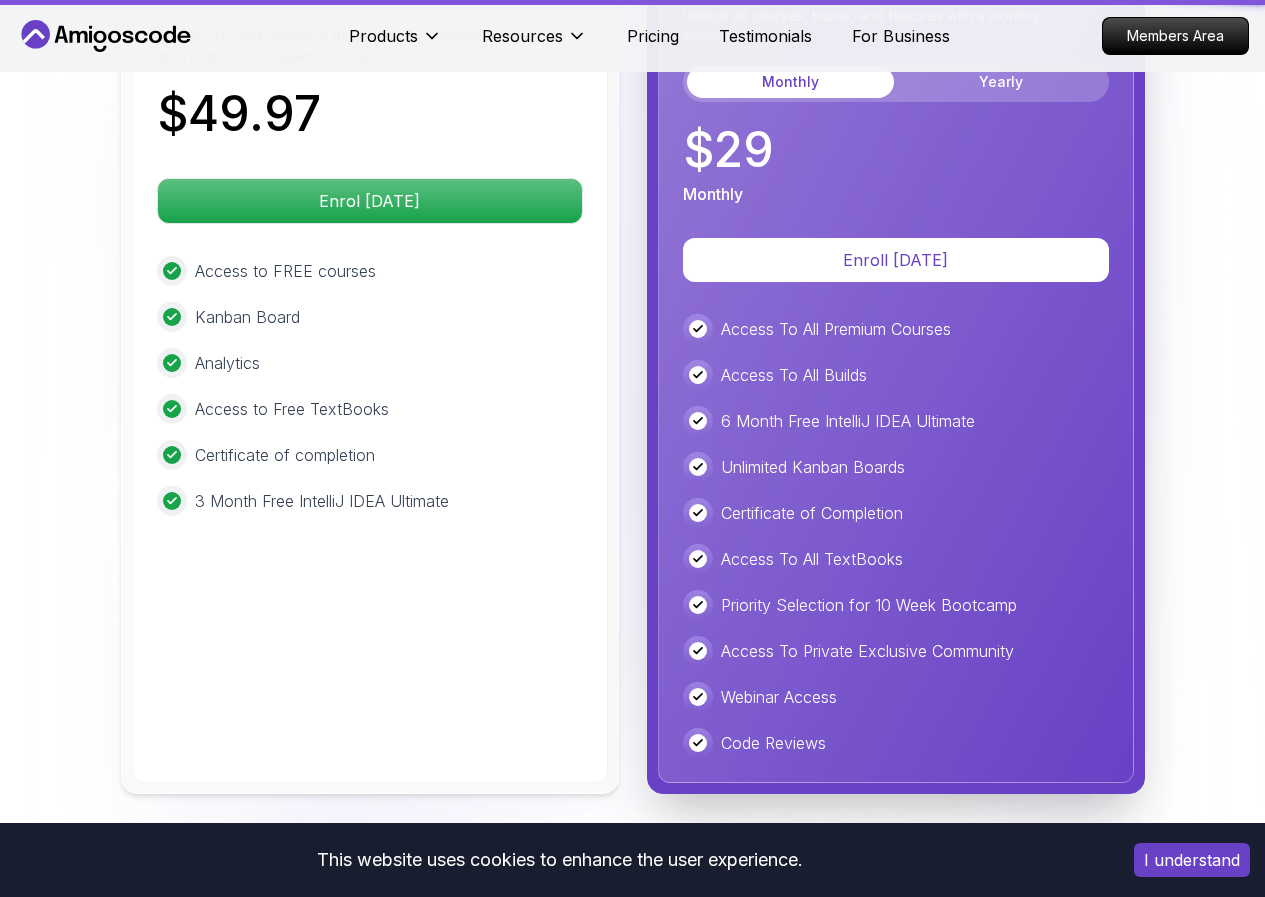 scroll, scrollTop: 0, scrollLeft: 0, axis: both 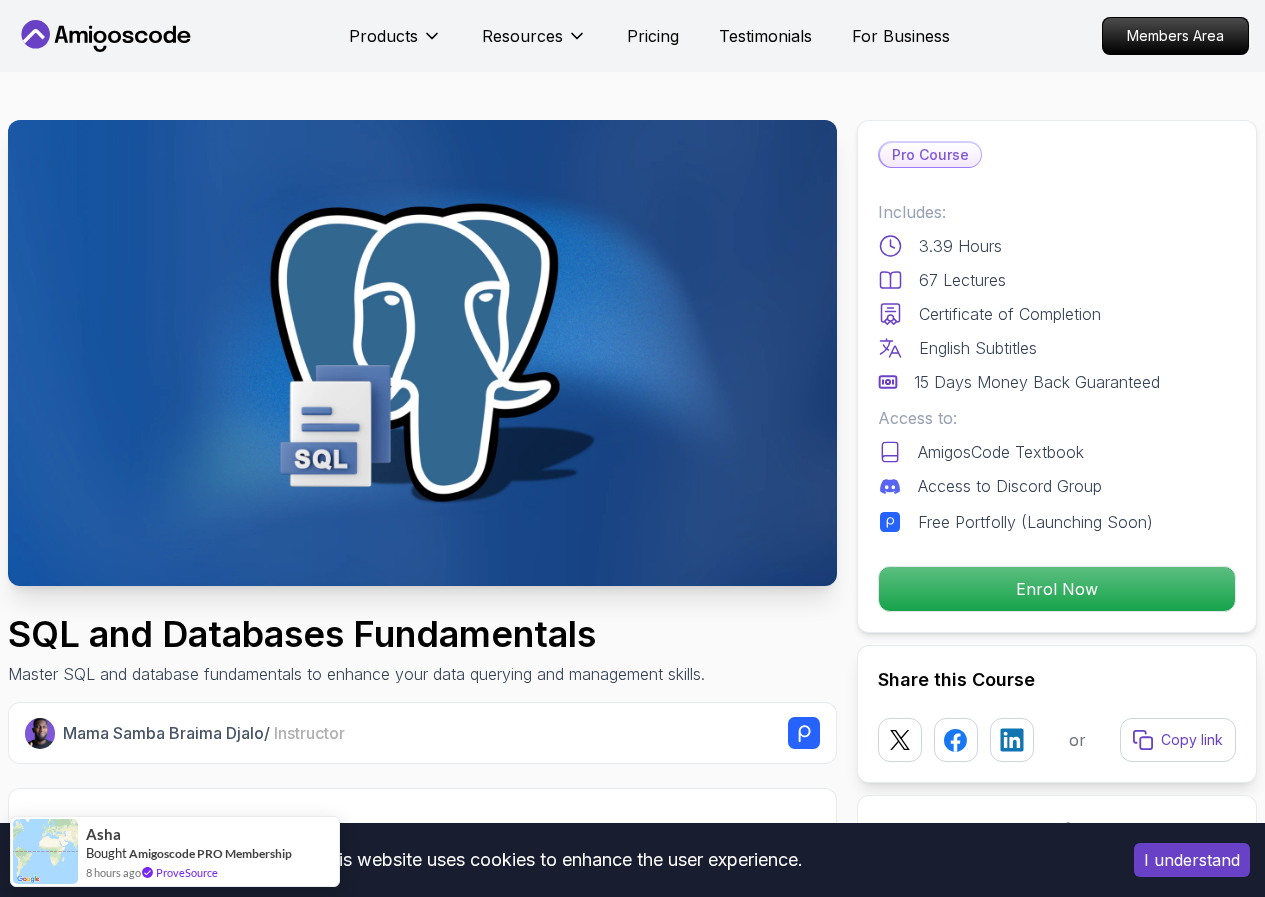 click at bounding box center [422, 353] 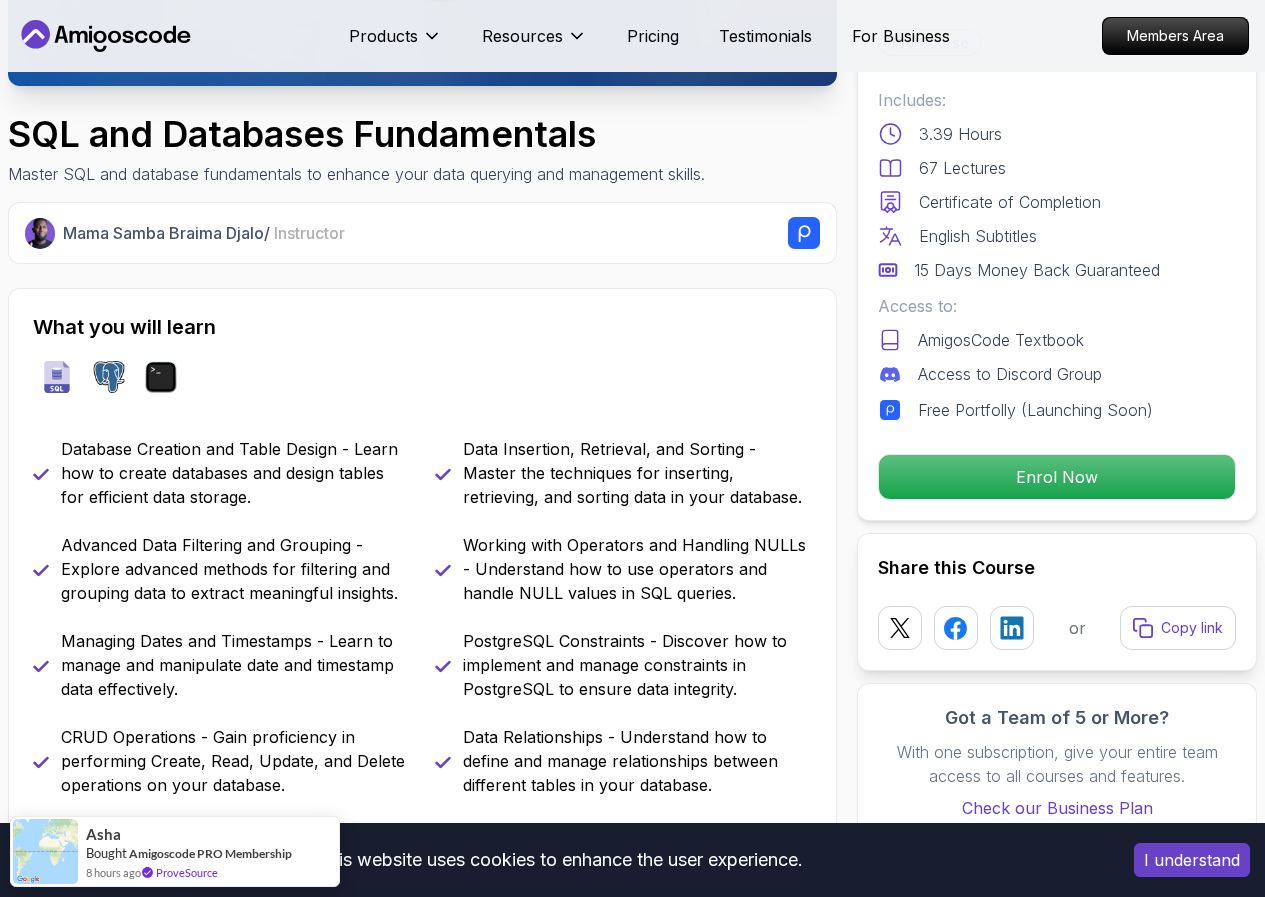 scroll, scrollTop: 1200, scrollLeft: 0, axis: vertical 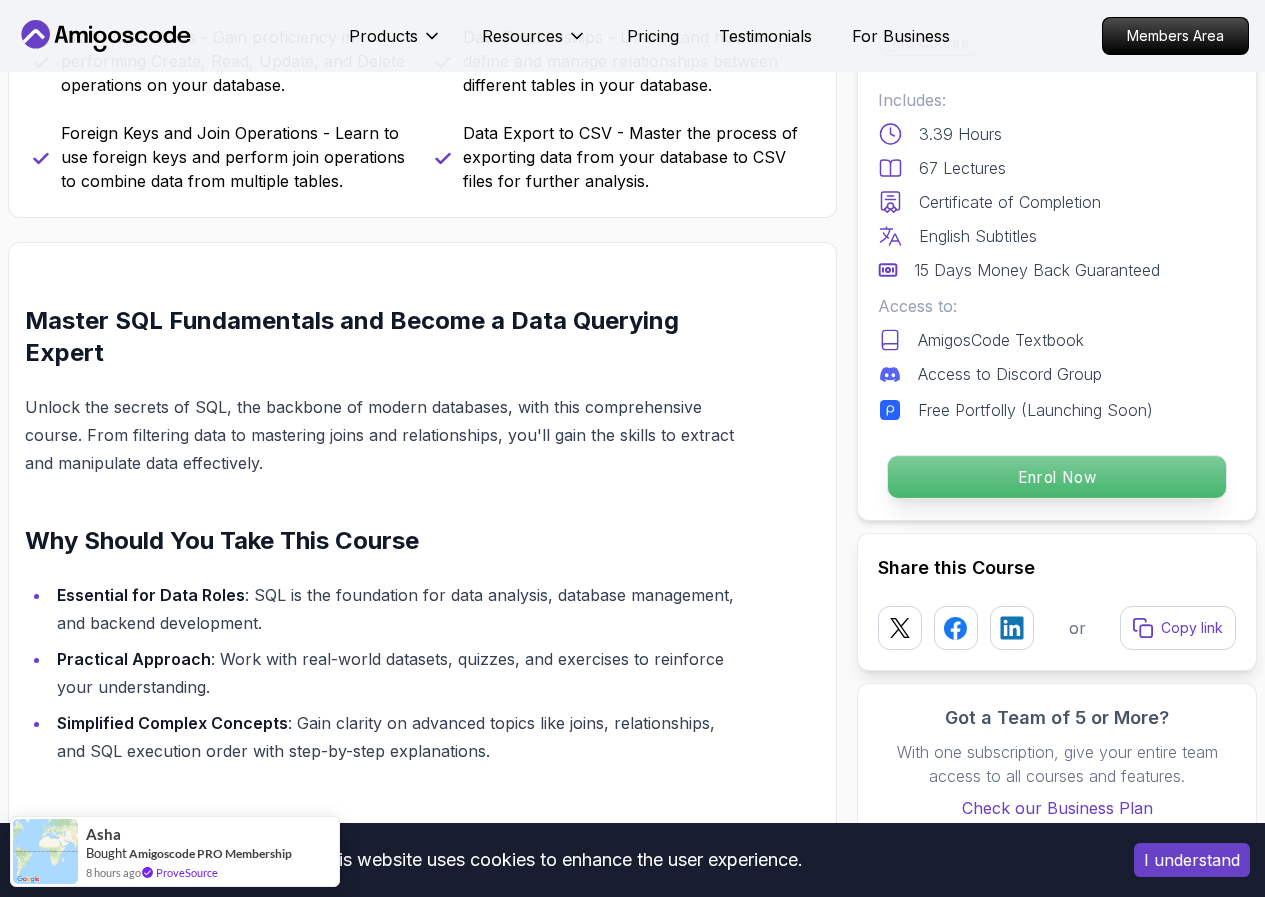 click on "Enrol Now" at bounding box center [1057, 477] 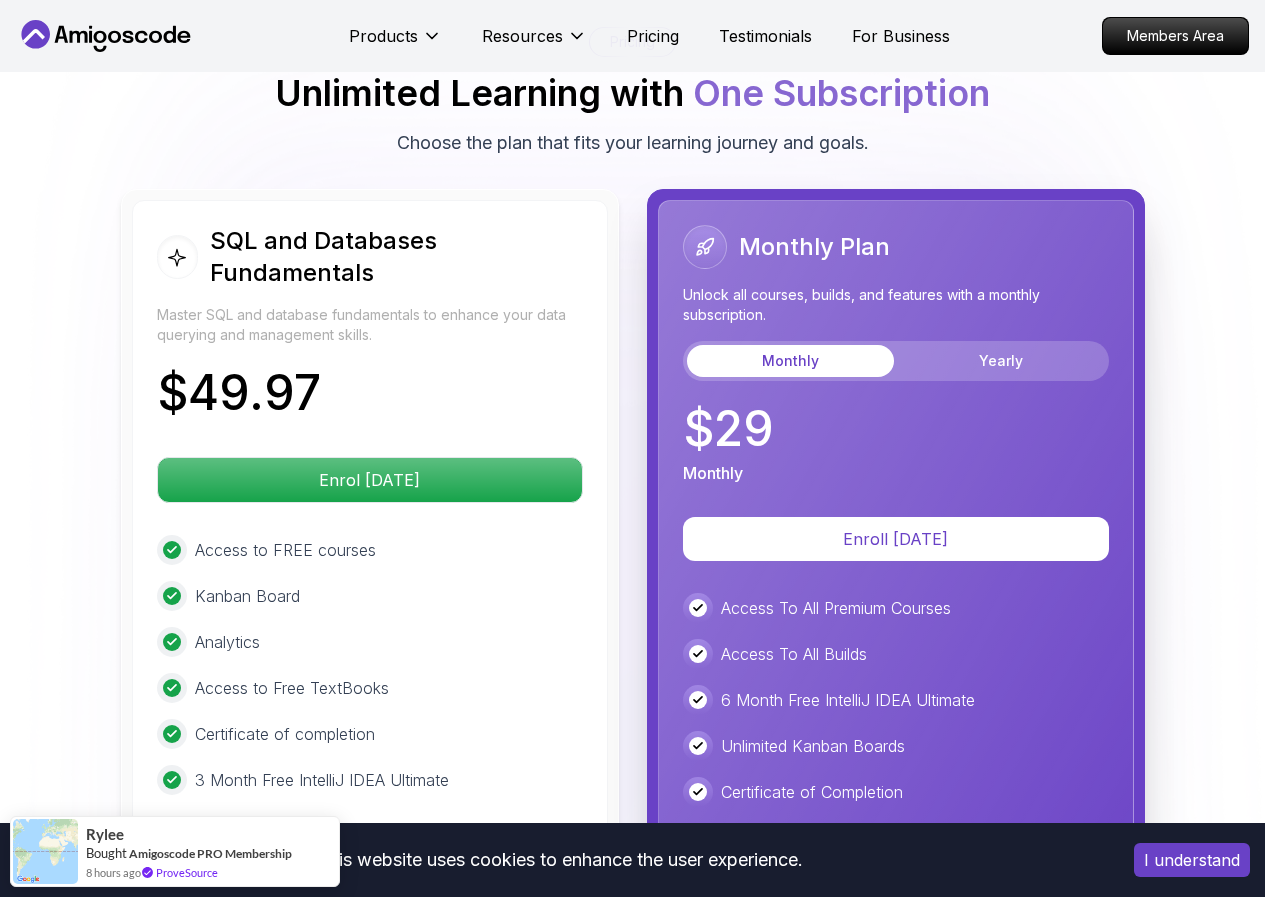 scroll, scrollTop: 4220, scrollLeft: 0, axis: vertical 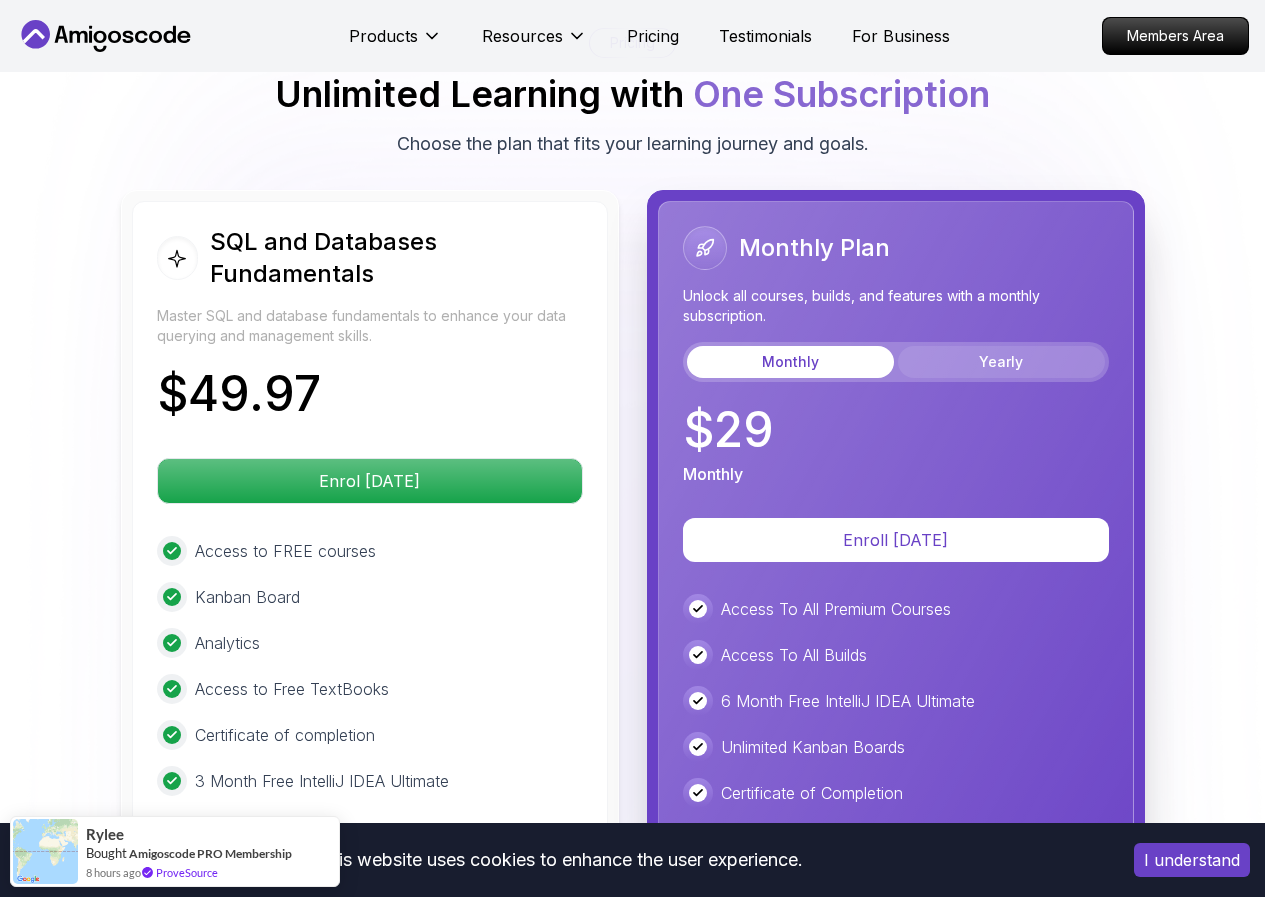 click on "Yearly" at bounding box center [1001, 362] 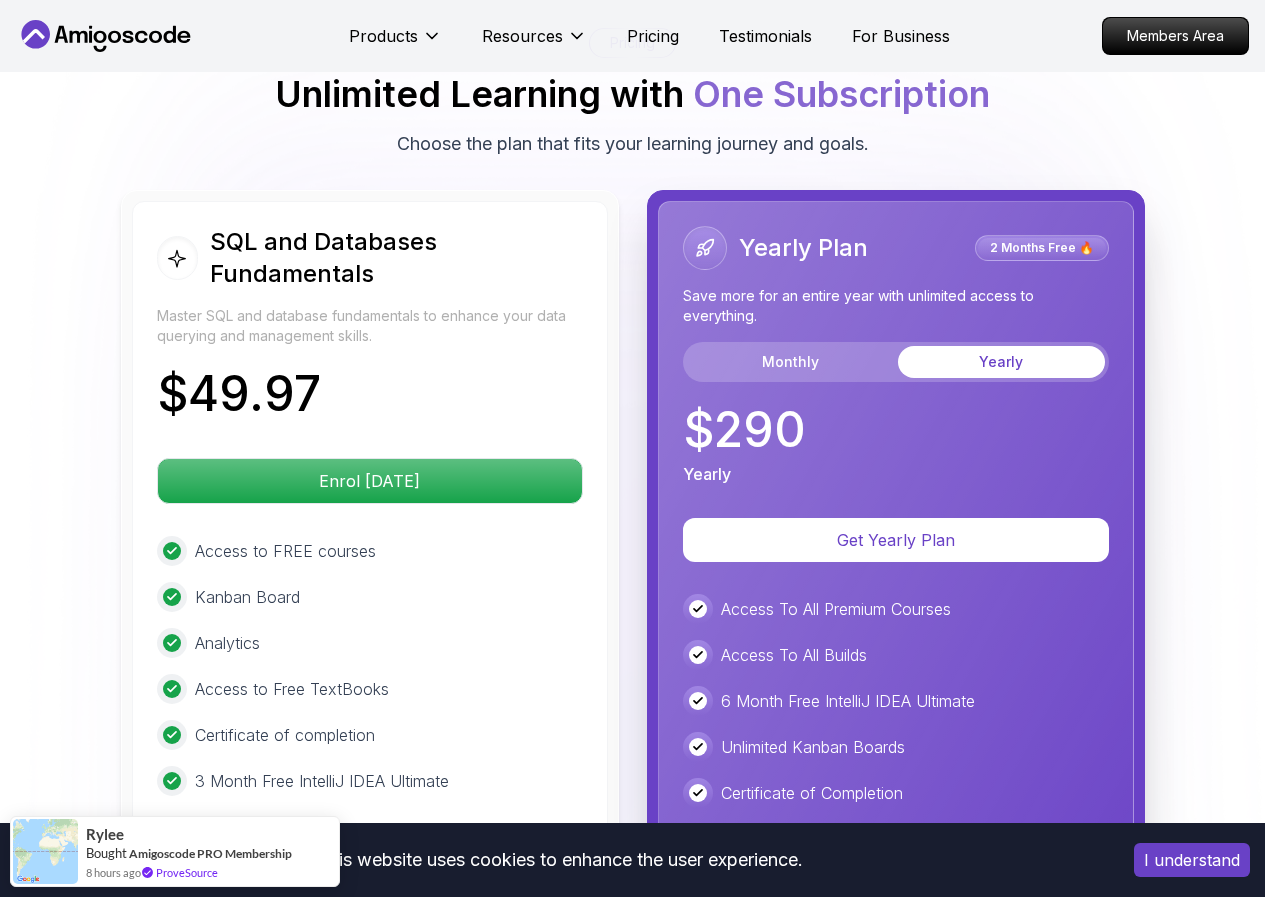 click on "Yearly" at bounding box center [1001, 362] 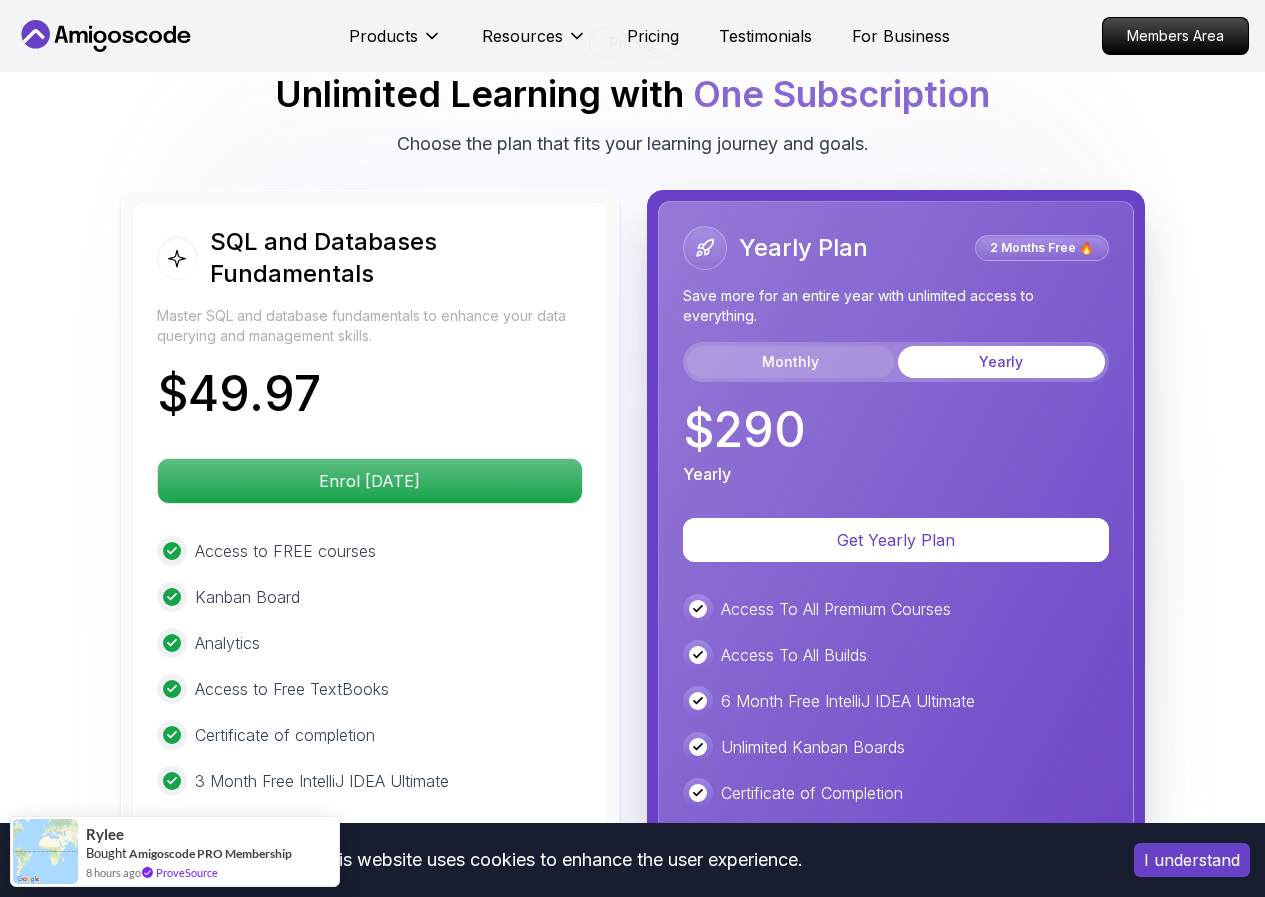 click on "Monthly" at bounding box center (790, 362) 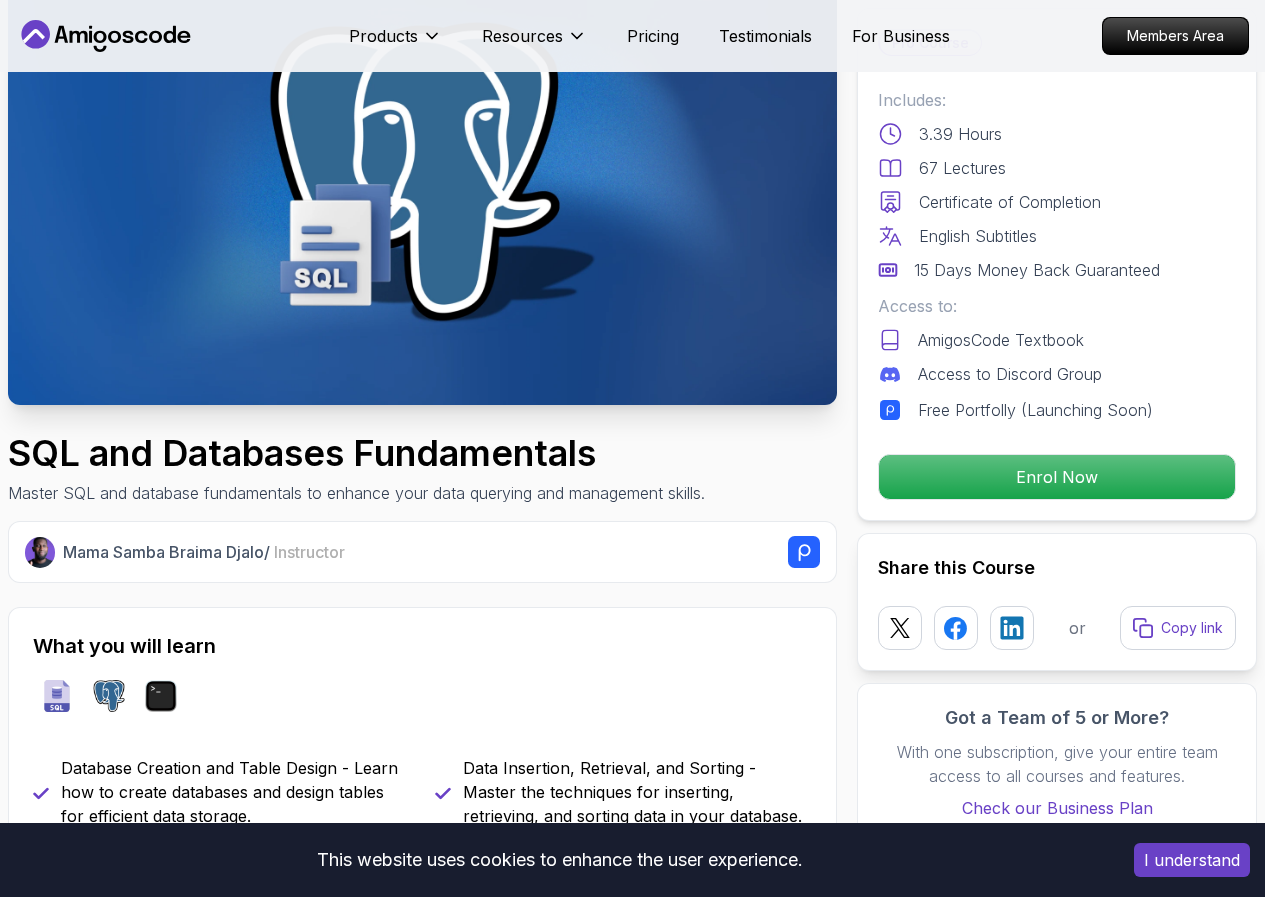 scroll, scrollTop: 0, scrollLeft: 0, axis: both 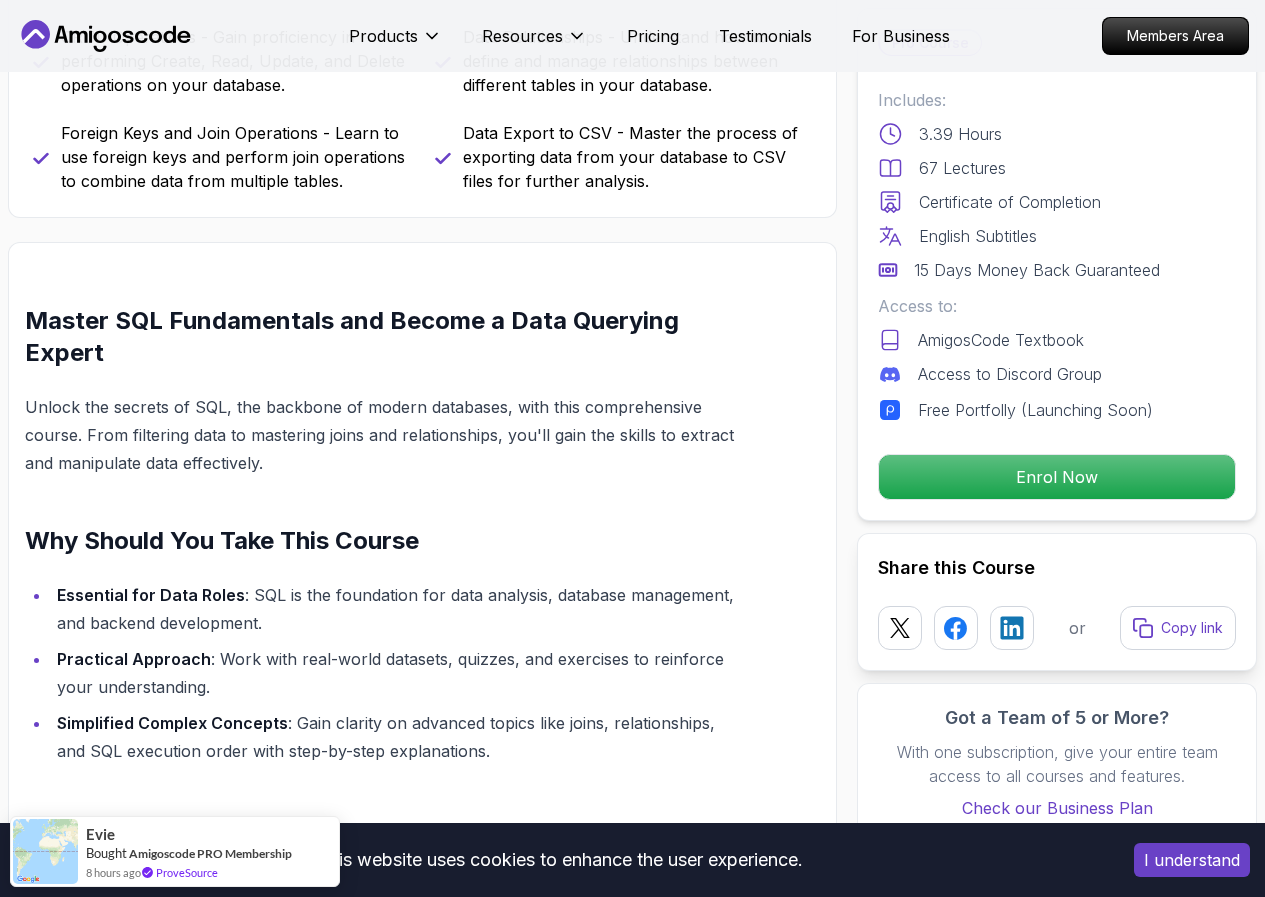 drag, startPoint x: 504, startPoint y: 336, endPoint x: 496, endPoint y: 328, distance: 11.313708 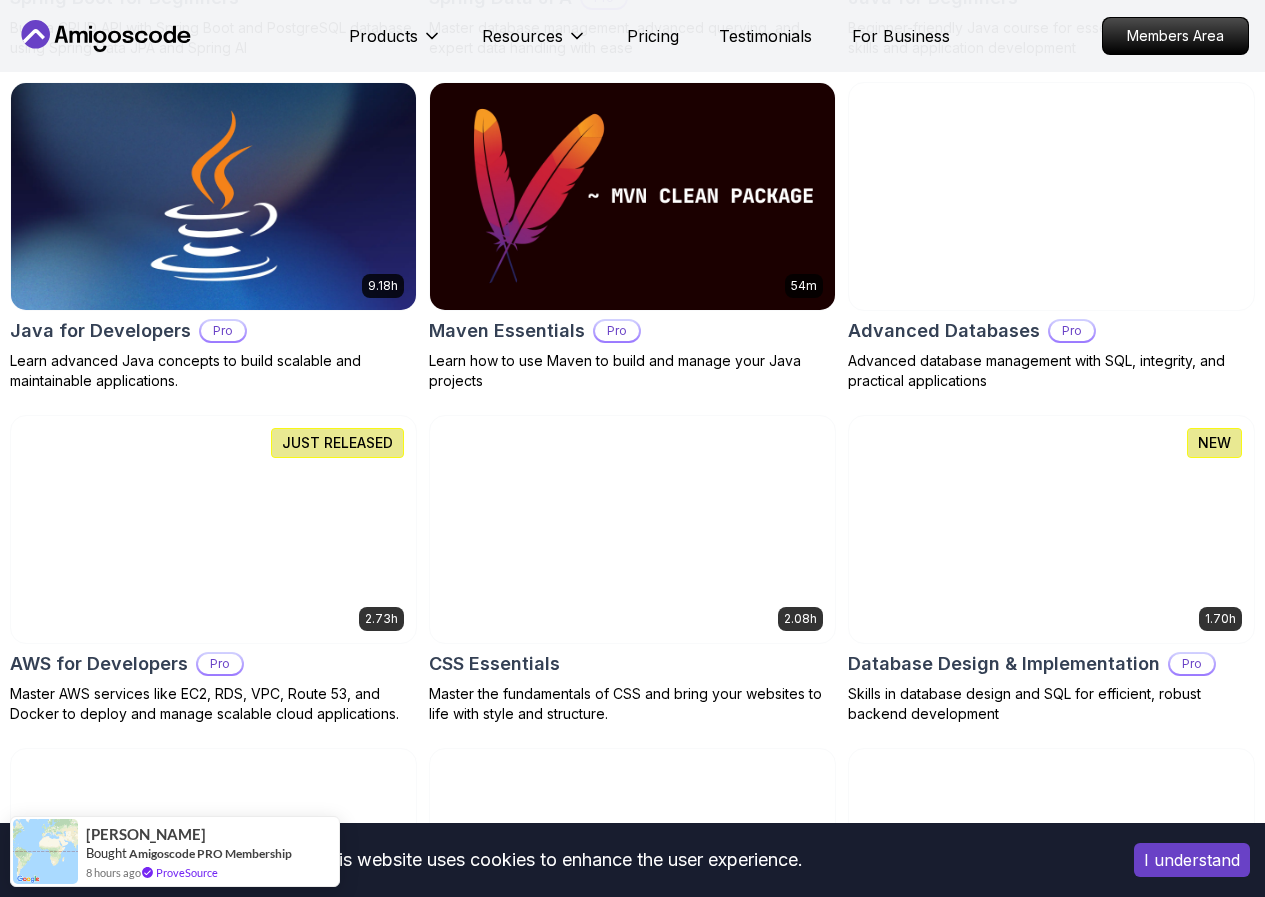 scroll, scrollTop: 1099, scrollLeft: 0, axis: vertical 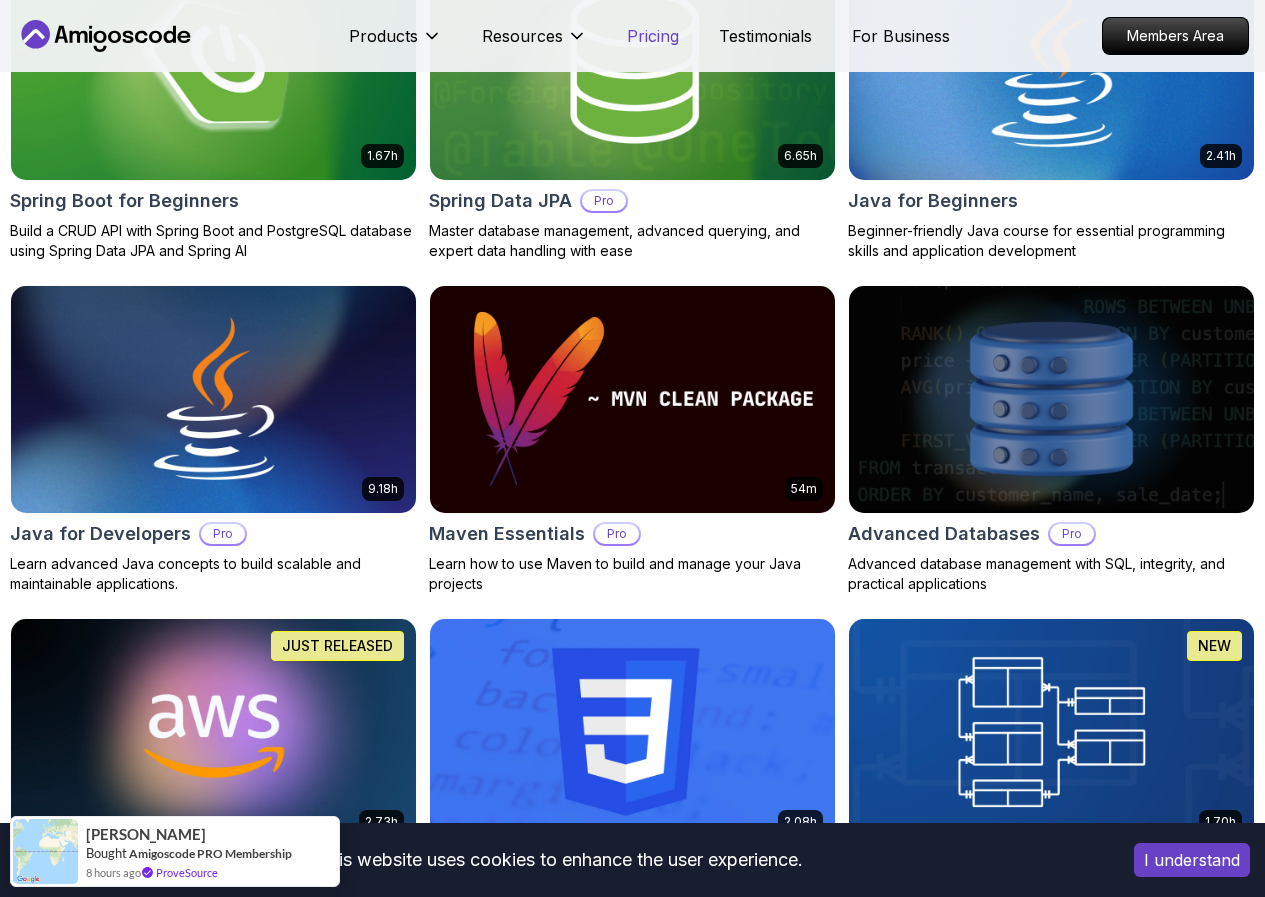 click on "Pricing" at bounding box center (653, 36) 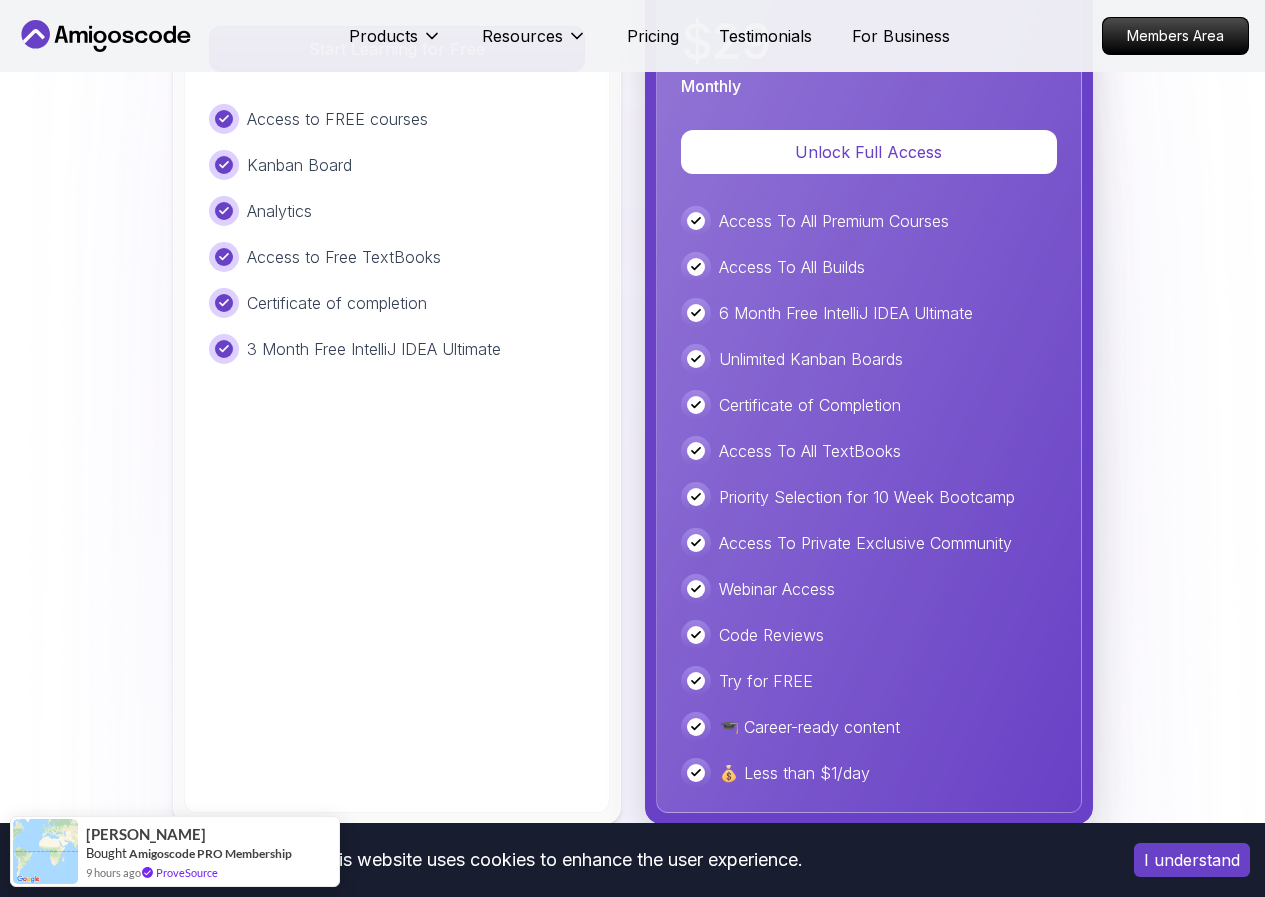 scroll, scrollTop: 4439, scrollLeft: 0, axis: vertical 